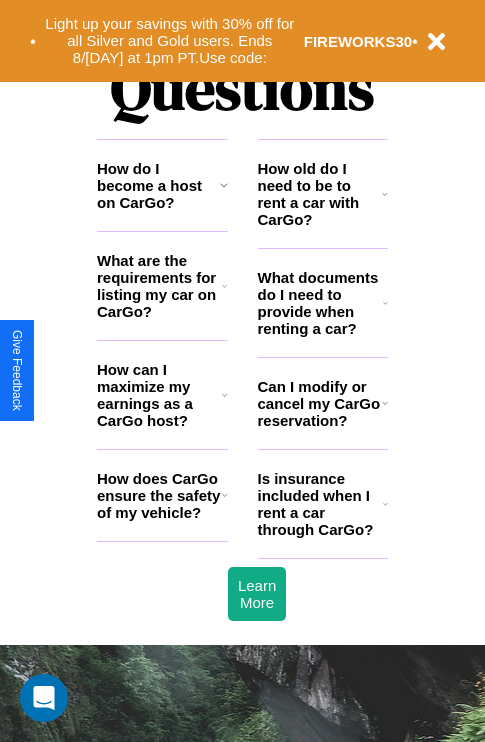scroll, scrollTop: 2423, scrollLeft: 0, axis: vertical 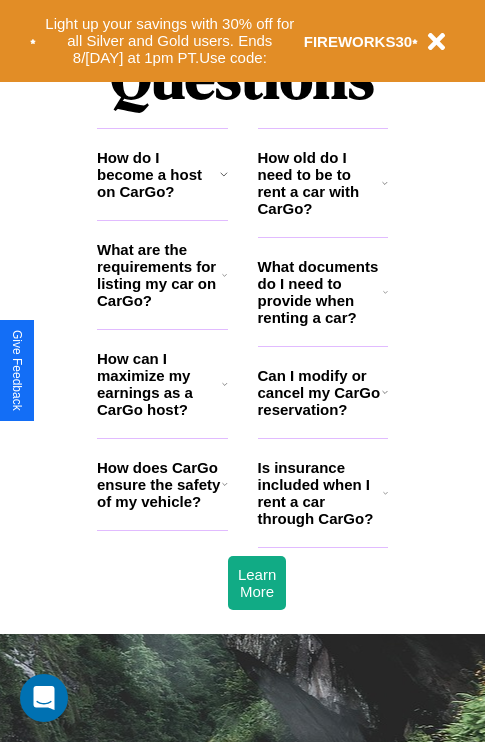 click on "Can I modify or cancel my CarGo reservation?" at bounding box center [320, 392] 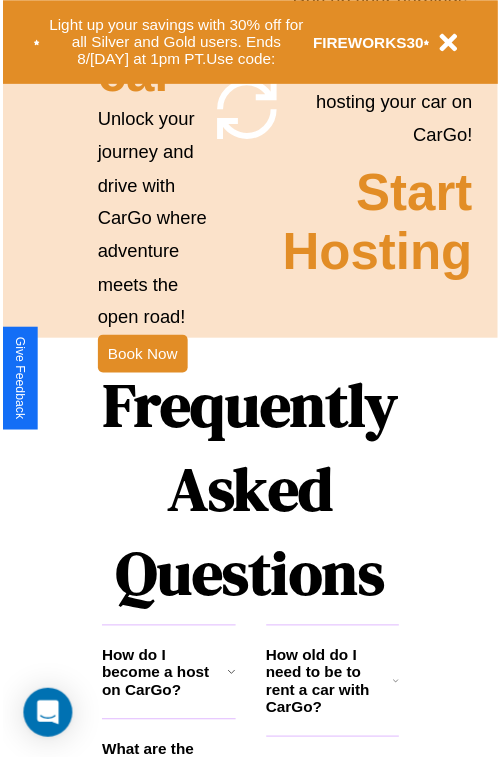 scroll, scrollTop: 0, scrollLeft: 0, axis: both 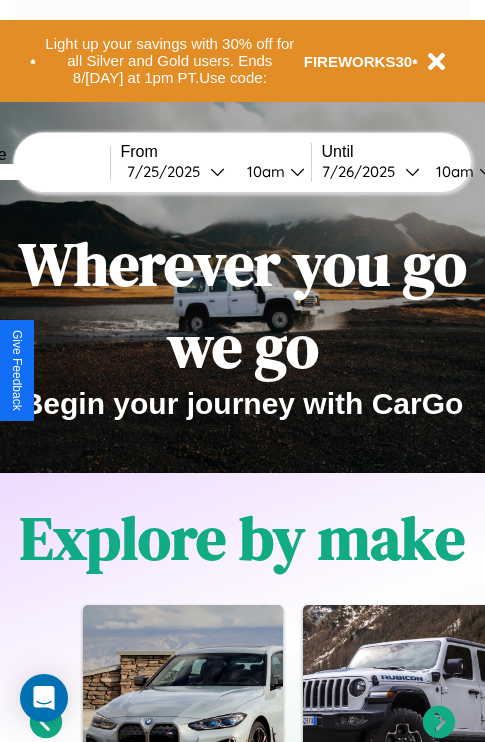 click at bounding box center [35, 172] 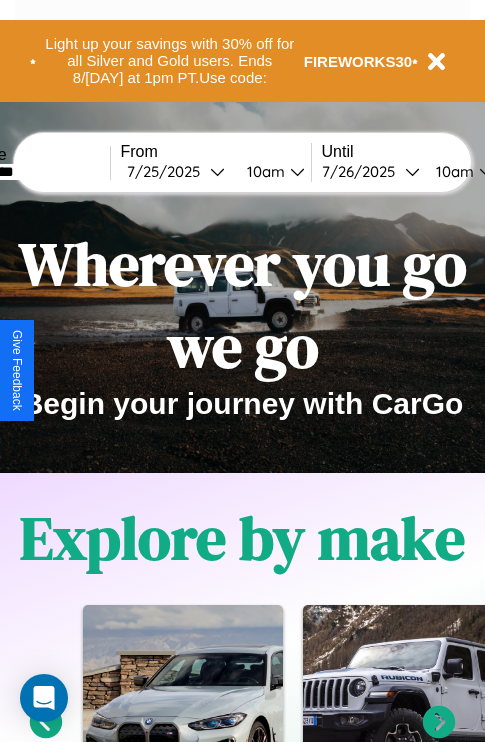 type on "*********" 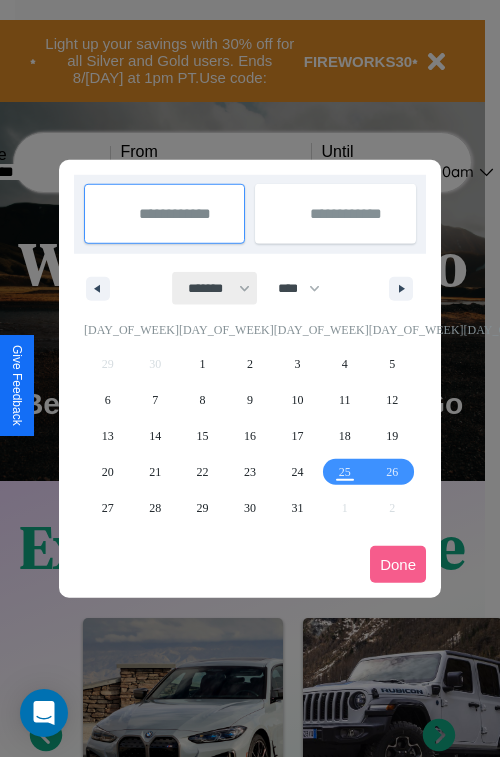 click on "******* ******** ***** ***** *** **** **** ****** ********* ******* ******** ********" at bounding box center [215, 288] 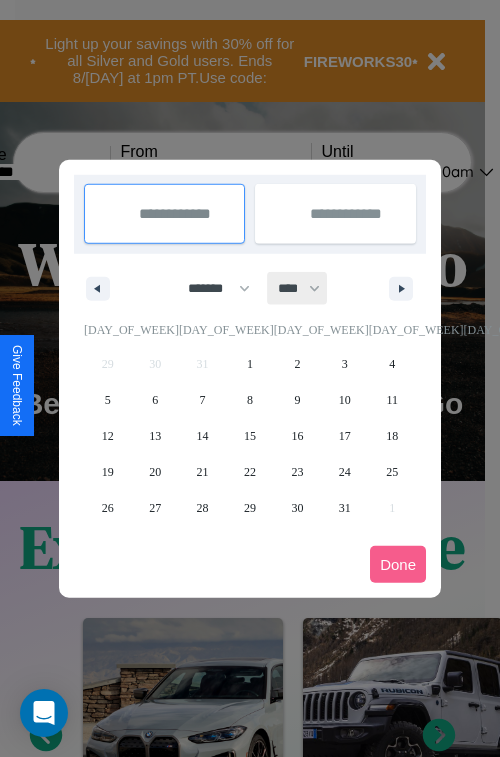 click on "**** **** **** **** **** **** **** **** **** **** **** **** **** **** **** **** **** **** **** **** **** **** **** **** **** **** **** **** **** **** **** **** **** **** **** **** **** **** **** **** **** **** **** **** **** **** **** **** **** **** **** **** **** **** **** **** **** **** **** **** **** **** **** **** **** **** **** **** **** **** **** **** **** **** **** **** **** **** **** **** **** **** **** **** **** **** **** **** **** **** **** **** **** **** **** **** **** **** **** **** **** **** **** **** **** **** **** **** **** **** **** **** **** **** **** **** **** **** **** ****" at bounding box center (298, 288) 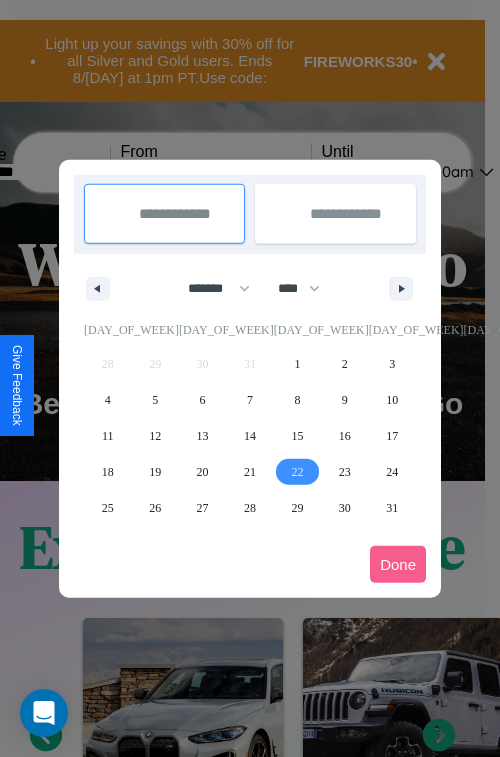 click on "22" at bounding box center (297, 472) 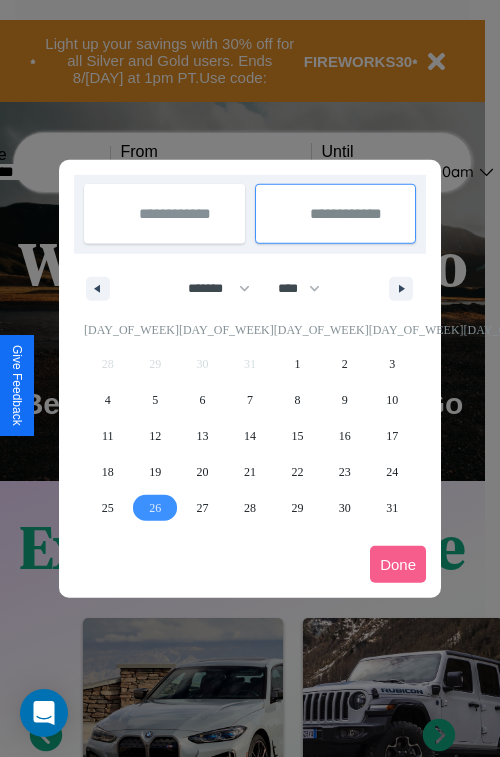 click on "26" at bounding box center (155, 508) 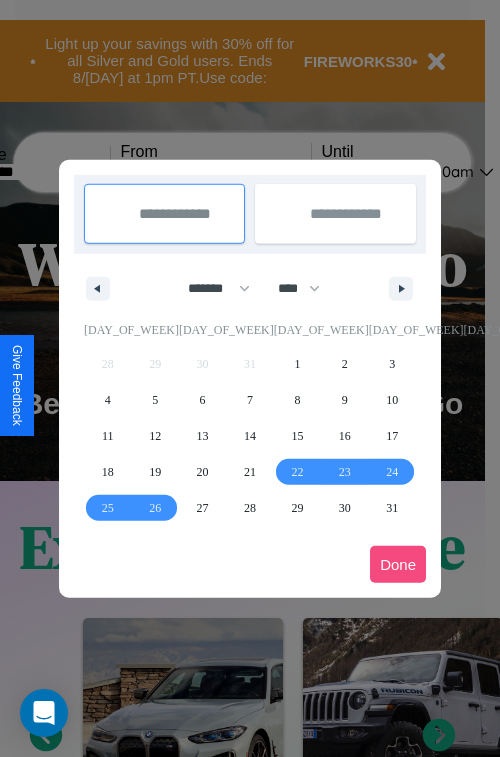 click on "Done" at bounding box center [398, 564] 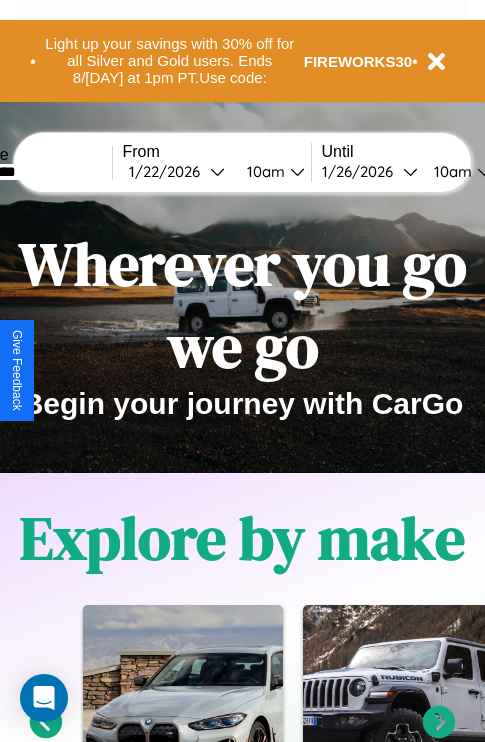 click on "10am" at bounding box center [263, 171] 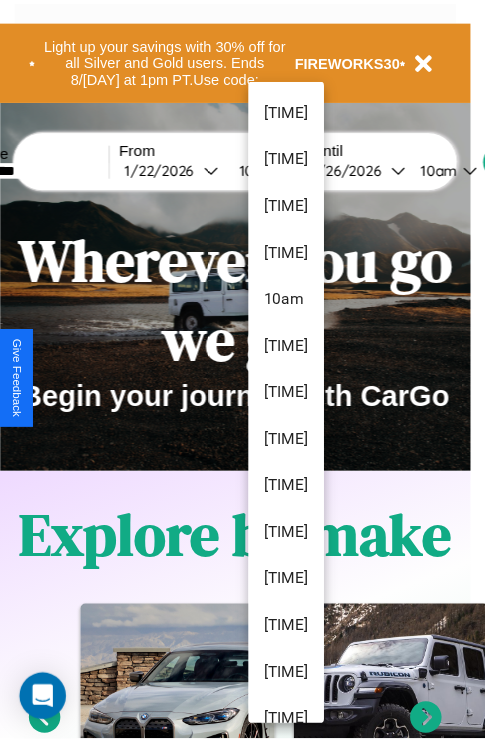 scroll, scrollTop: 115, scrollLeft: 0, axis: vertical 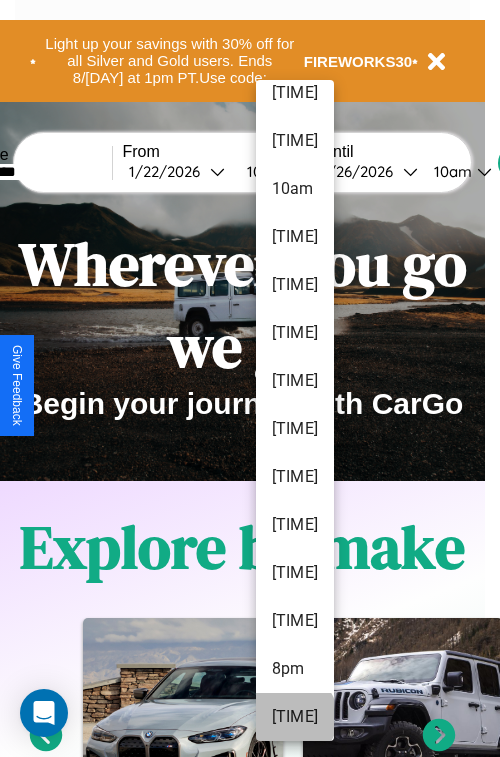 click on "[TIME]" at bounding box center [295, 717] 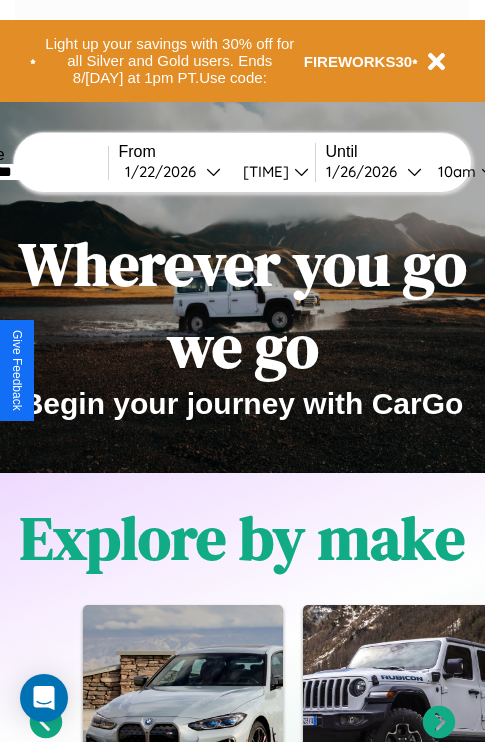scroll, scrollTop: 0, scrollLeft: 71, axis: horizontal 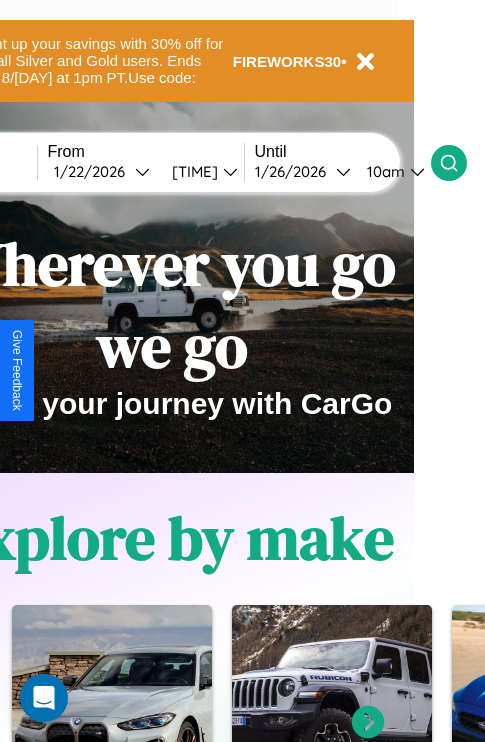 click 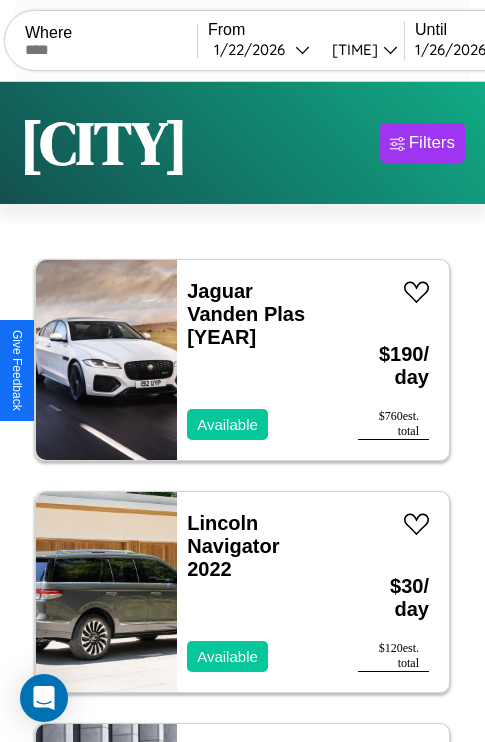 scroll, scrollTop: 95, scrollLeft: 0, axis: vertical 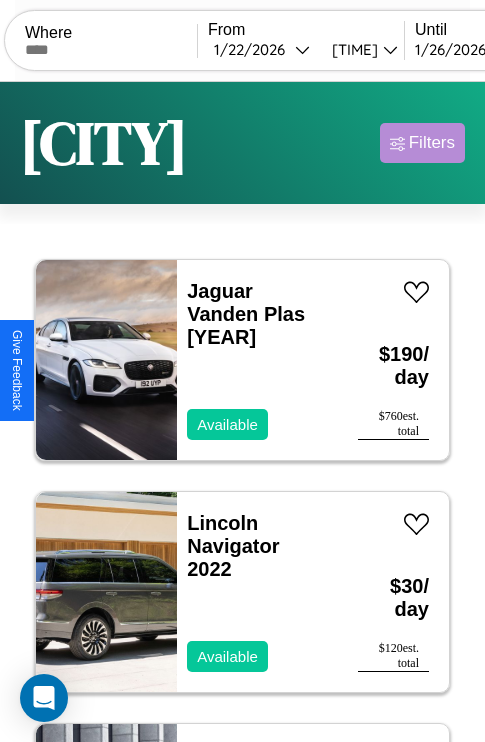 click on "Filters" at bounding box center (432, 143) 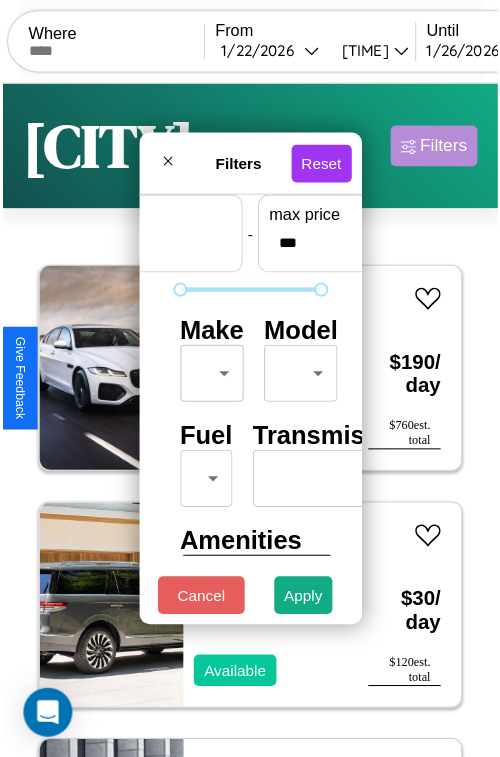 scroll, scrollTop: 59, scrollLeft: 0, axis: vertical 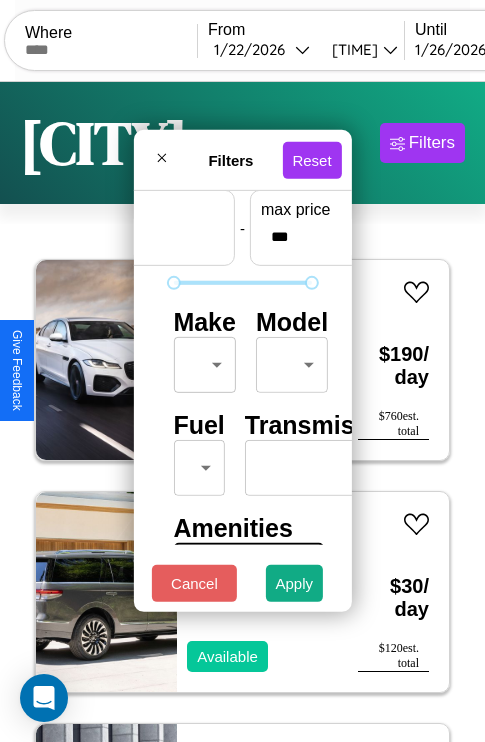 click on "CarGo Where From 1 / 22 / [YEAR] 9pm Until 1 / 26 / [YEAR] 10am Become a Host Login Sign Up [CITY] Filters 12  cars in this area These cars can be picked up in this city. Jaguar   Vanden Plas   [YEAR] Available $ 190  / day $ 760  est. total Lincoln   Navigator   [YEAR] Available $ 30  / day $ 120  est. total Volvo   240 Series   [YEAR] Available $ 190  / day $ 760  est. total Maserati   Granturismo   [YEAR] Available $ 60  / day $ 240  est. total Tesla   Semi   [YEAR] Available $ 110  / day $ 440  est. total Ferrari   488 Pista   [YEAR] Available $ 80  / day $ 320  est. total Acura   Vigor   [YEAR] Available $ 80  / day $ 320  est. total Dodge   Viper   [YEAR] Available $ 50  / day $ 200  est. total Volkswagen   Rabbit   [YEAR] Available $ 30  / day $ 120  est. total Subaru   XT6   [YEAR] Available $ 170  / day $ 680  est. total Nissan   Kicks   [YEAR] Available $ 100  / day $ 400  est. total Hummer   H2   [YEAR] Available $ 200  / day $ 800  est. total Filters Reset Price Range min price *  -  max price *** Make ​ ​ Model ​" at bounding box center [242, 412] 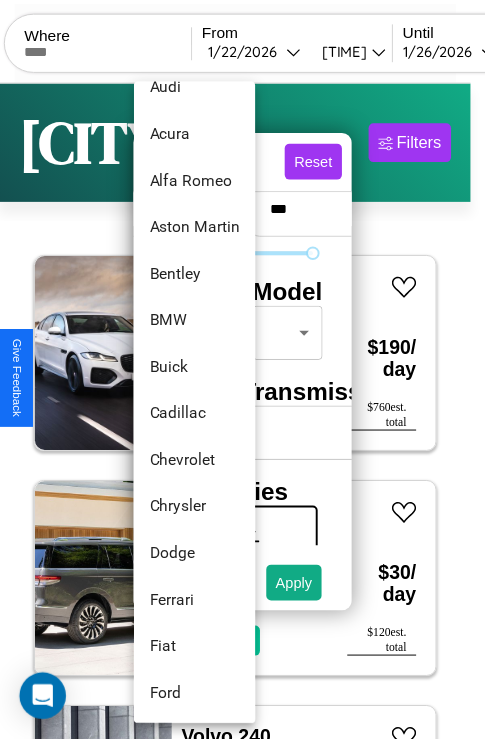 scroll, scrollTop: 710, scrollLeft: 0, axis: vertical 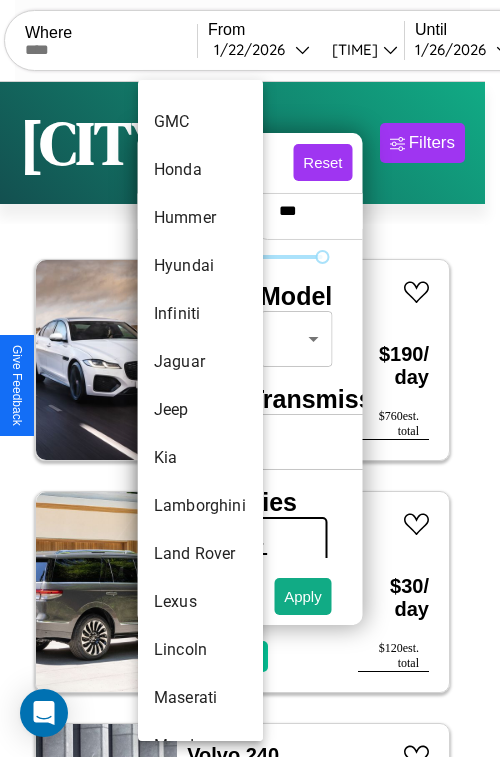 click on "Jeep" at bounding box center (200, 410) 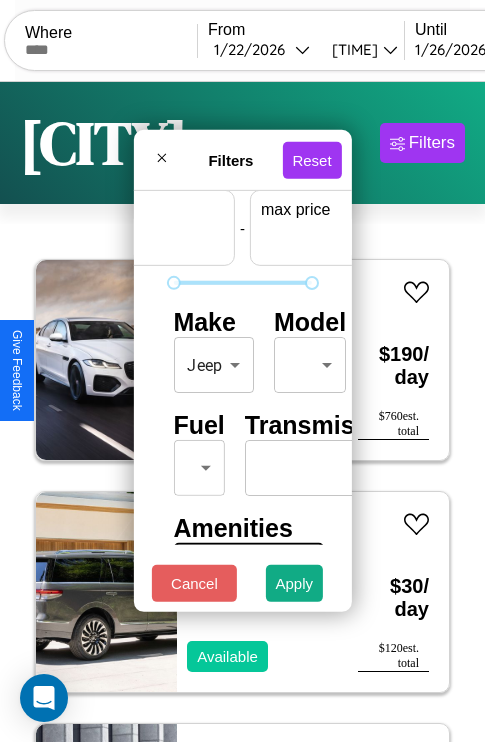 scroll, scrollTop: 59, scrollLeft: 124, axis: both 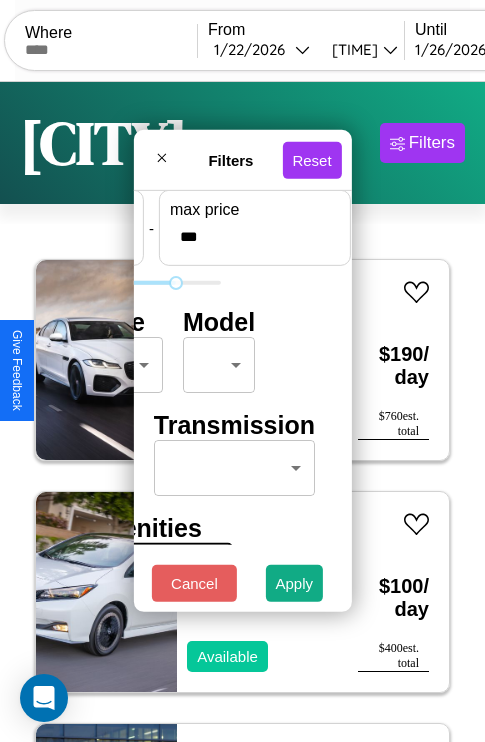type on "***" 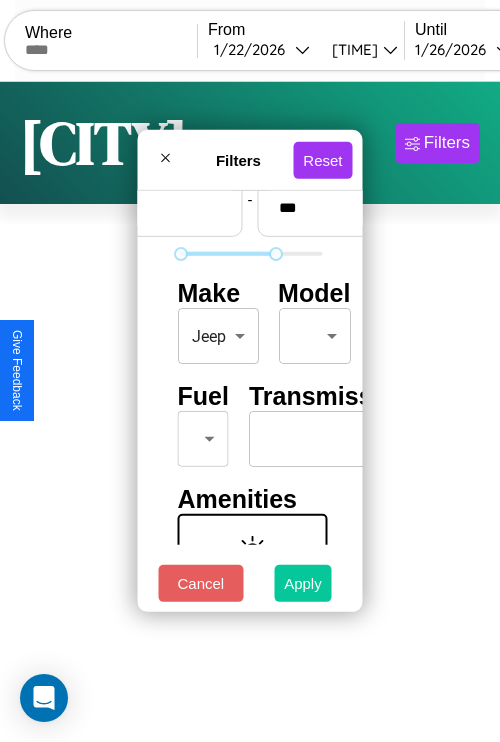 type on "**" 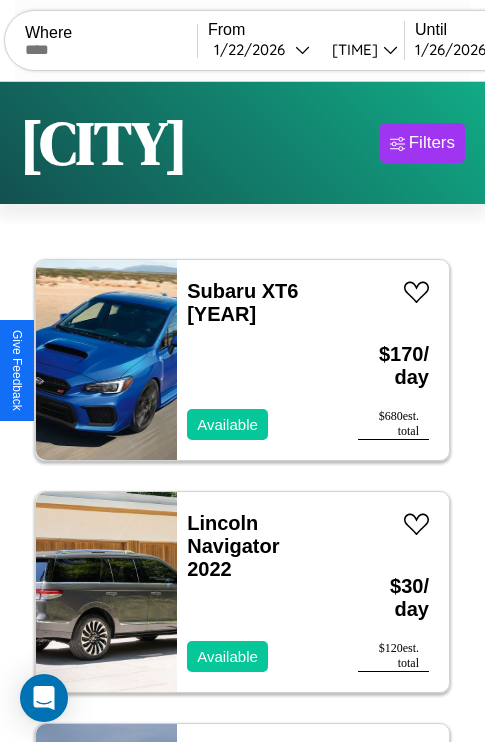 scroll, scrollTop: 79, scrollLeft: 0, axis: vertical 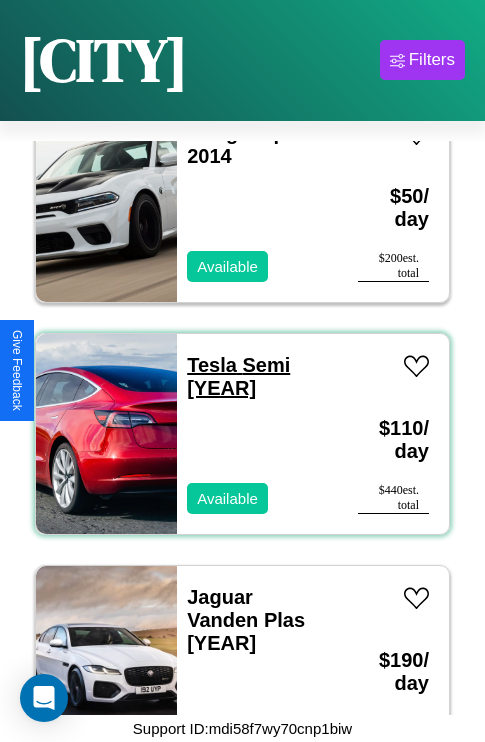 click on "Tesla   Semi   [YEAR]" at bounding box center (238, 376) 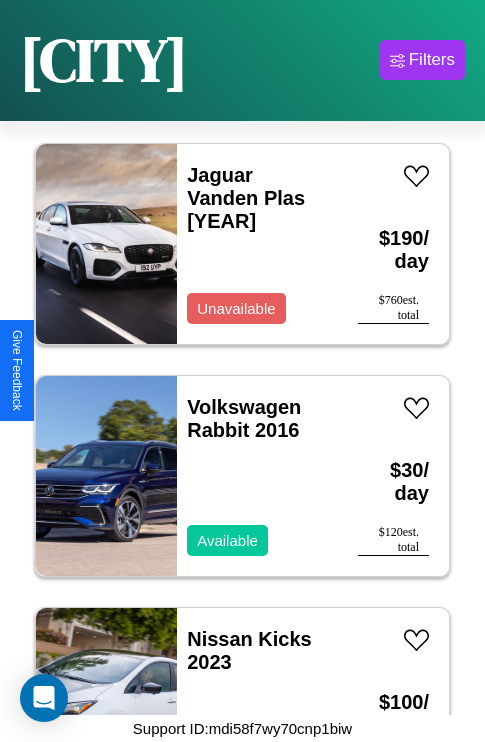 scroll, scrollTop: 1467, scrollLeft: 0, axis: vertical 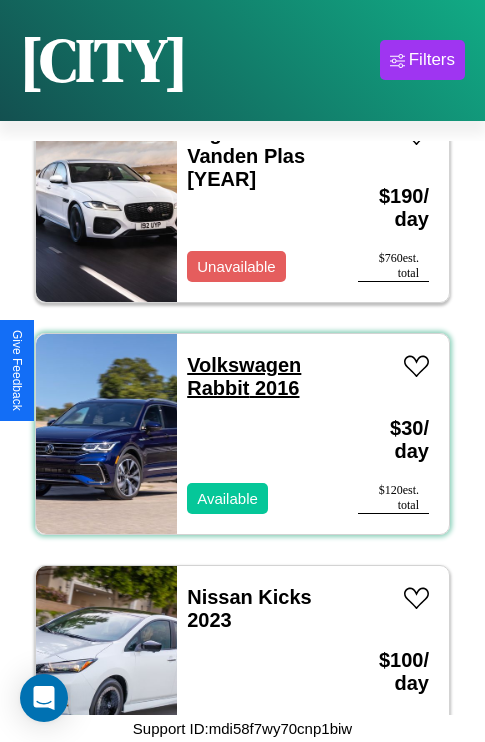 click on "Volkswagen   Rabbit   [YEAR]" at bounding box center (244, 376) 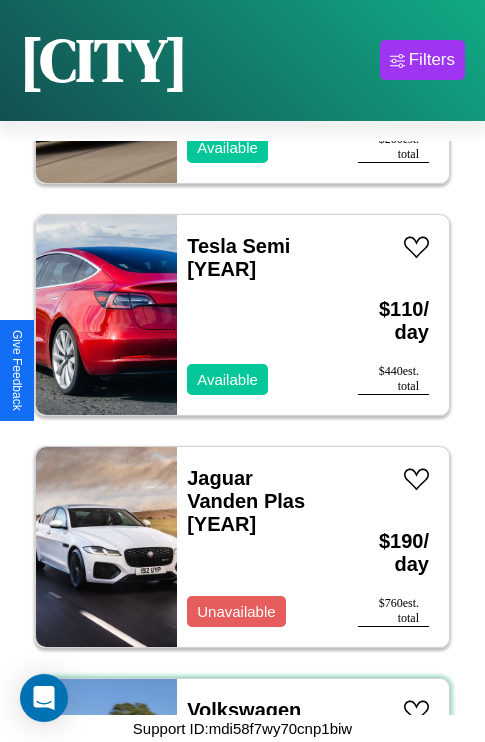 scroll, scrollTop: 1003, scrollLeft: 0, axis: vertical 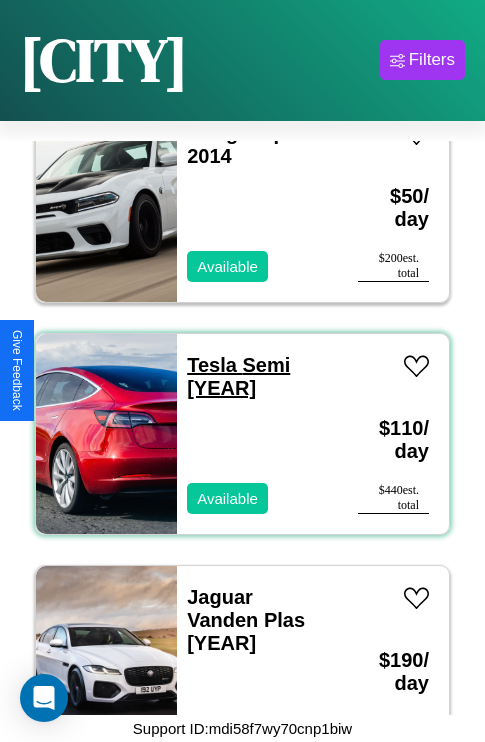 click on "Tesla   Semi   [YEAR]" at bounding box center [238, 376] 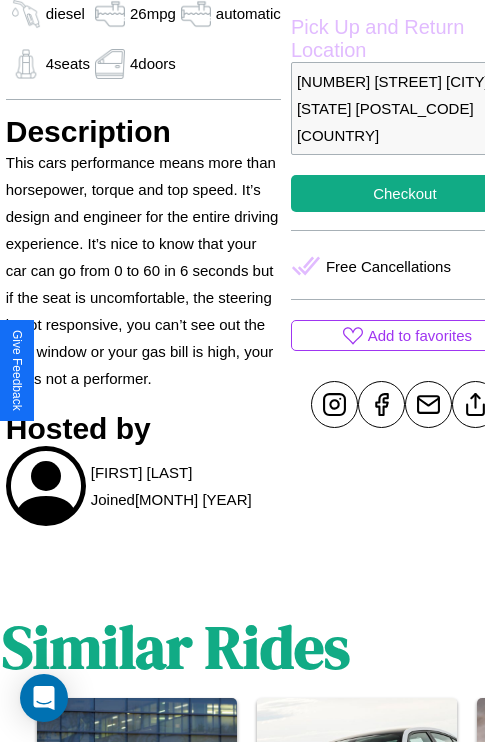 scroll, scrollTop: 619, scrollLeft: 68, axis: both 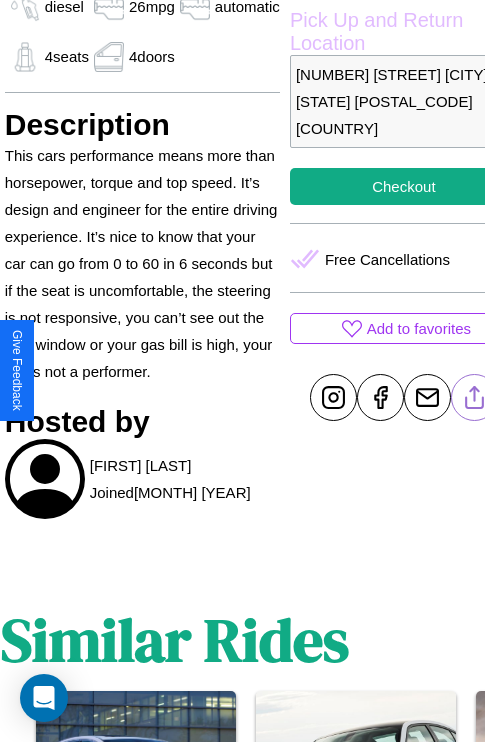 click 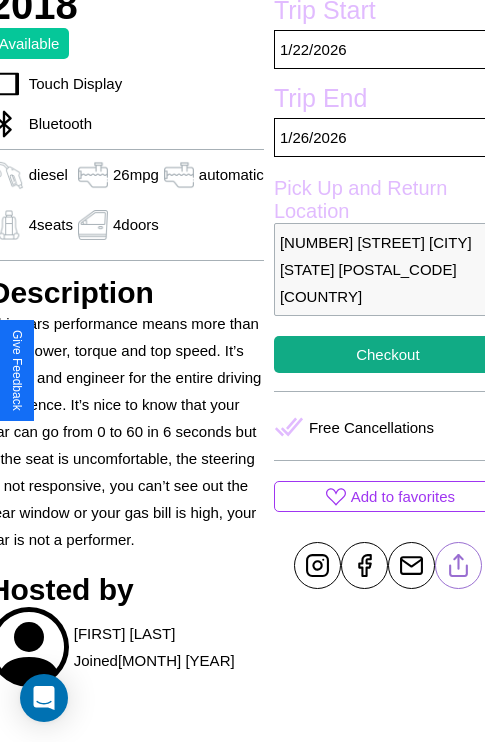scroll, scrollTop: 408, scrollLeft: 88, axis: both 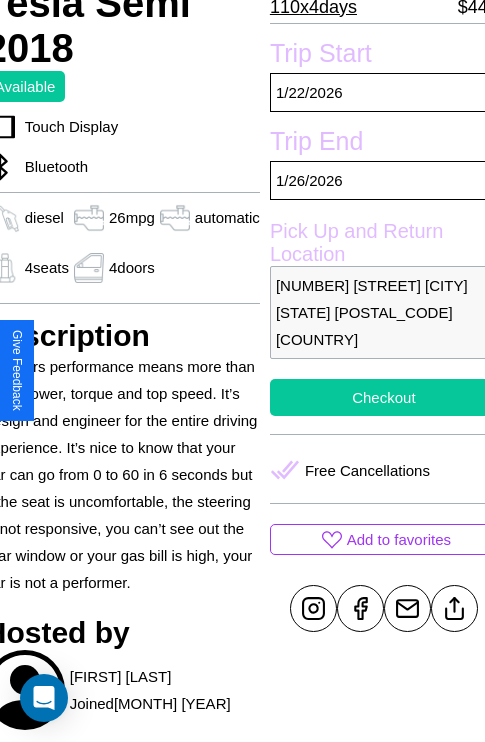 click on "Checkout" at bounding box center [384, 397] 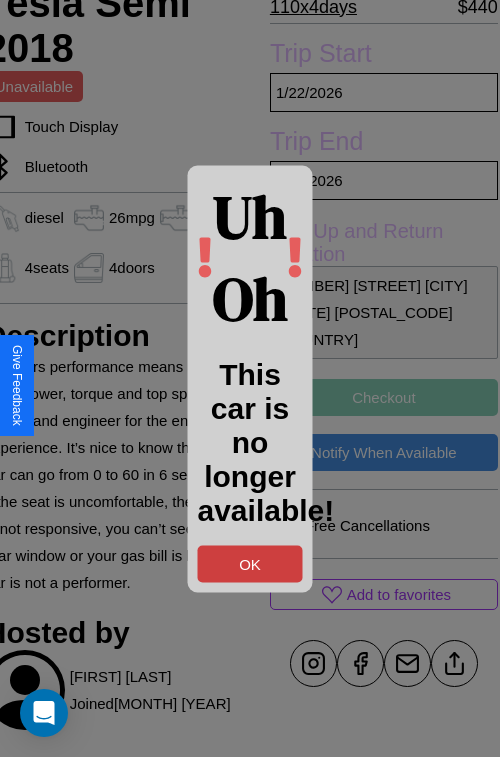 click on "OK" at bounding box center (250, 563) 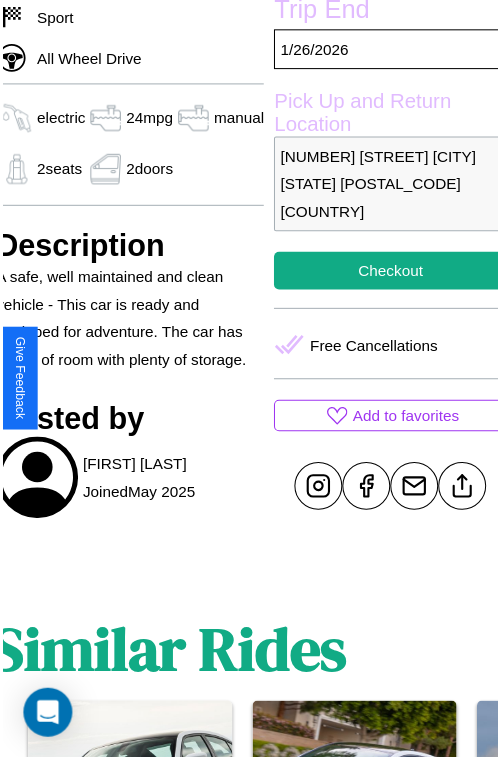 scroll, scrollTop: 640, scrollLeft: 80, axis: both 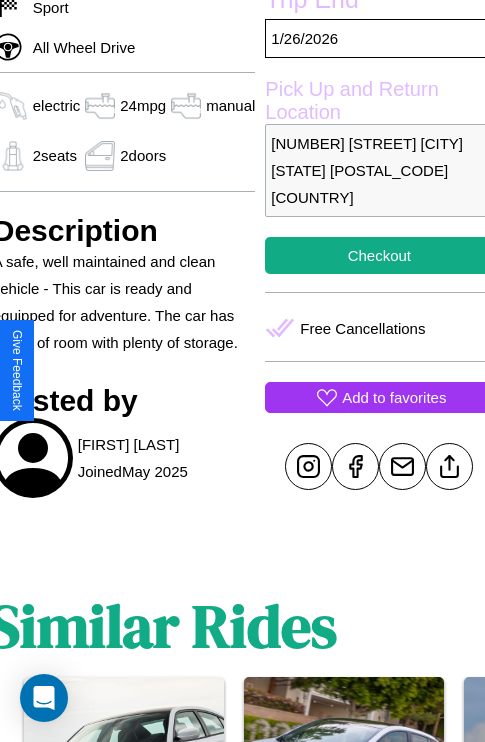 click on "Add to favorites" at bounding box center (394, 397) 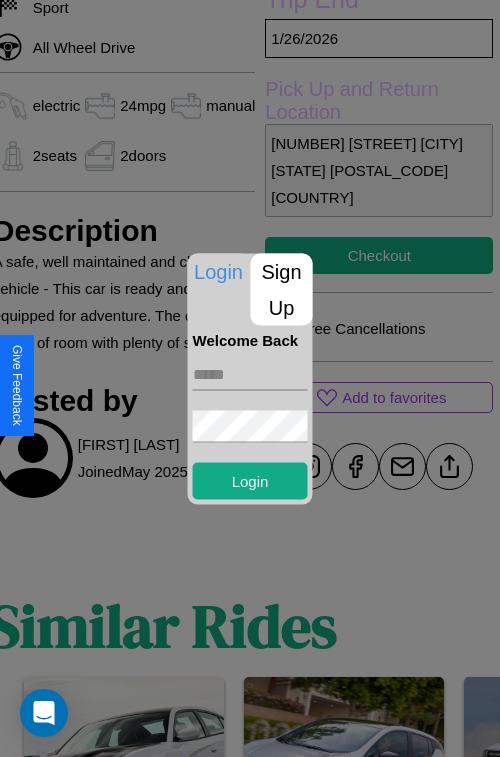 click on "Sign Up" at bounding box center [282, 289] 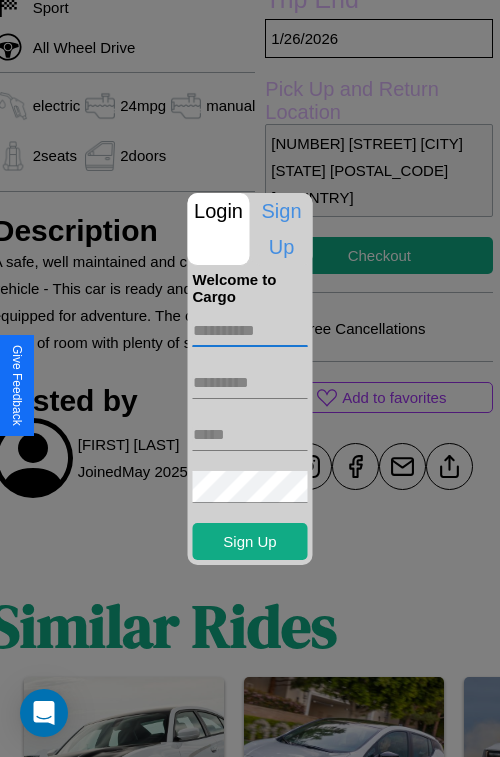 click at bounding box center [250, 331] 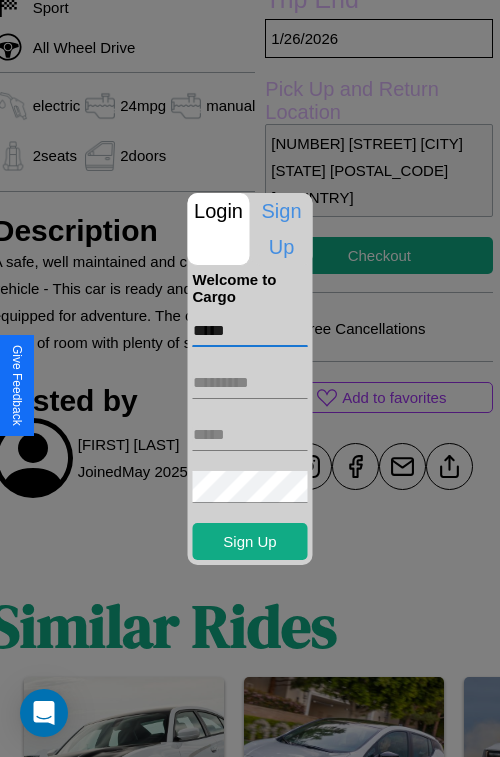 type on "*****" 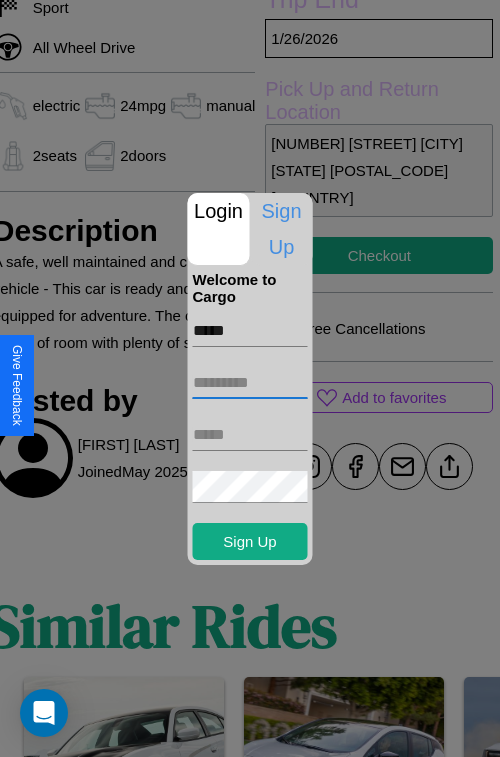 click at bounding box center (250, 383) 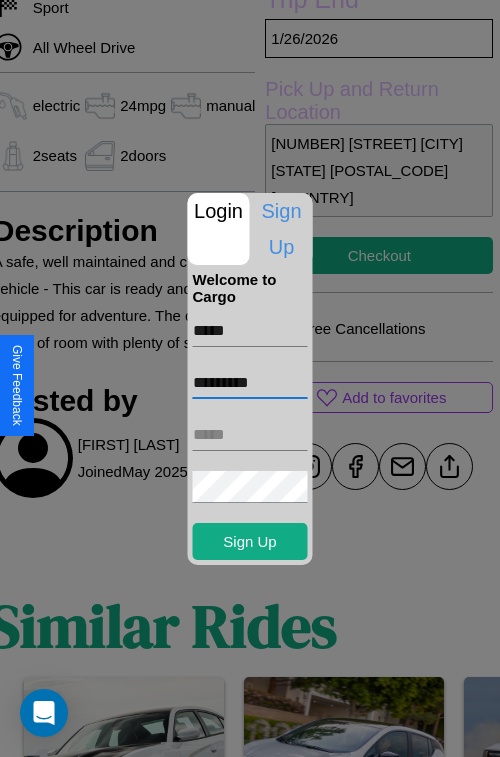 type on "*********" 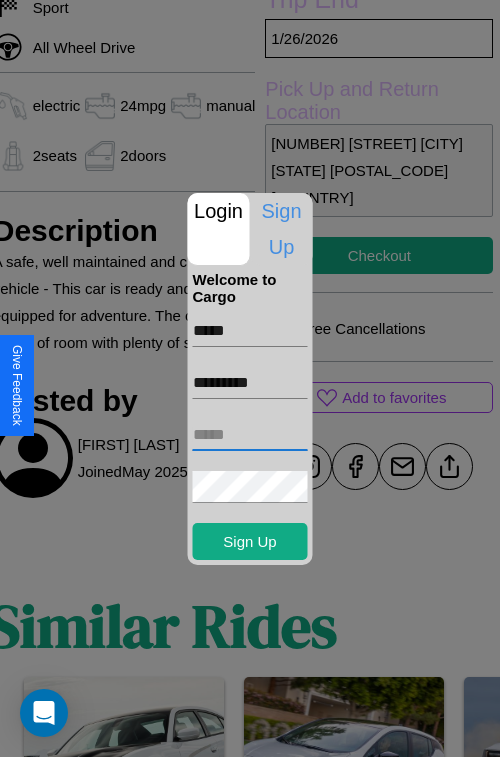 click at bounding box center (250, 435) 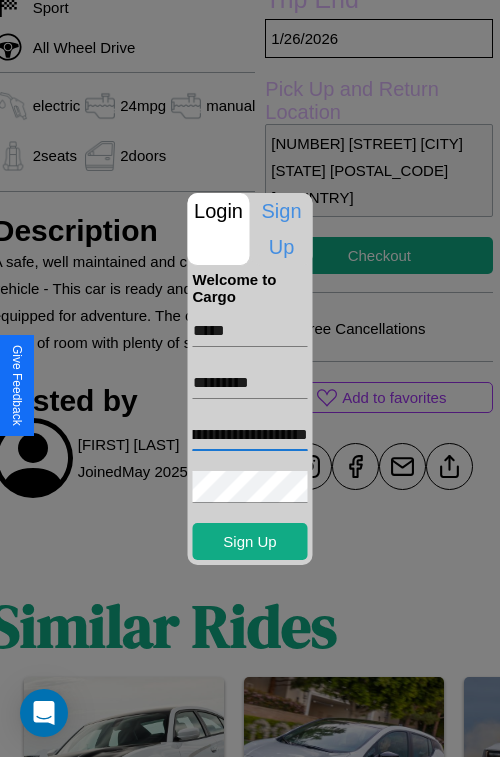 scroll, scrollTop: 0, scrollLeft: 103, axis: horizontal 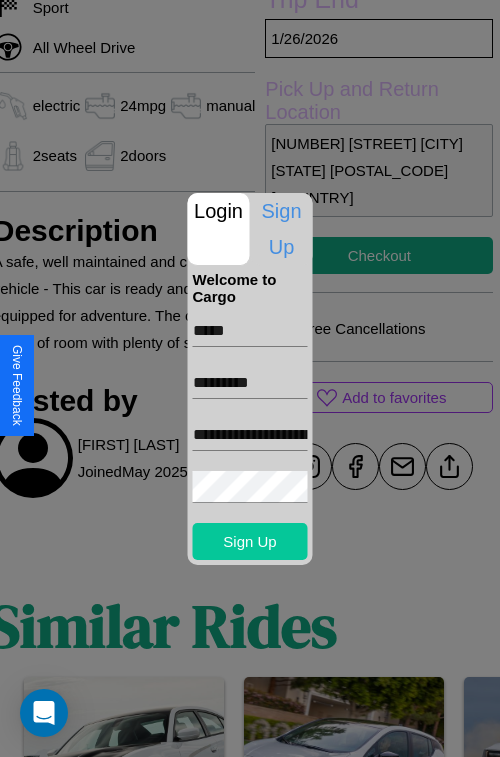 click on "Sign Up" at bounding box center [250, 541] 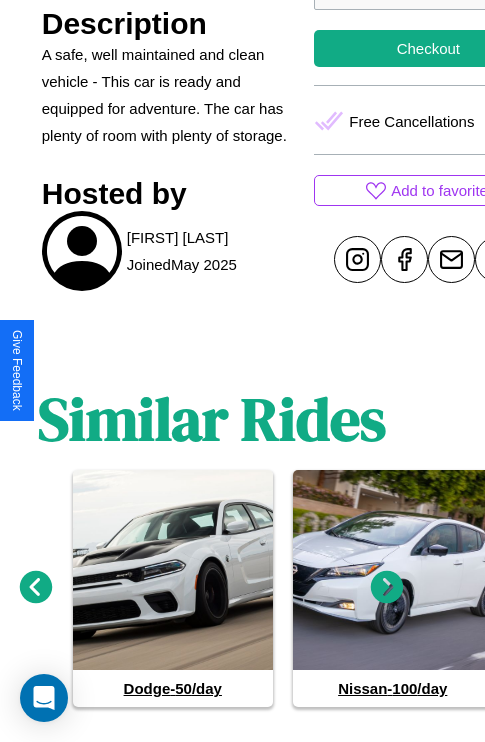 scroll, scrollTop: 852, scrollLeft: 30, axis: both 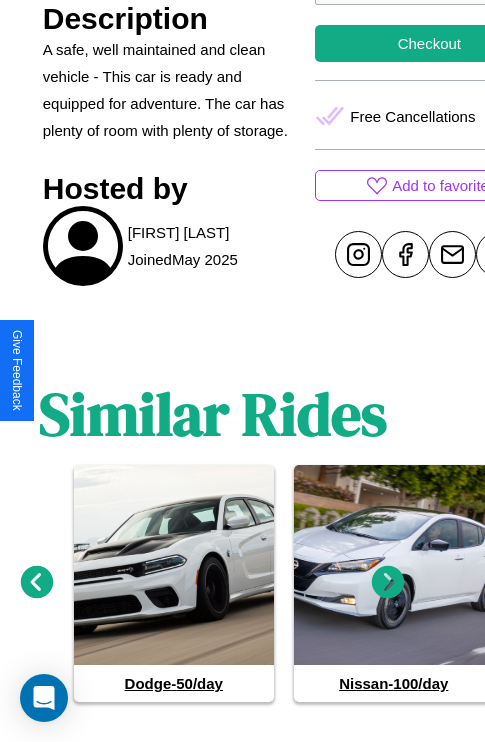 click 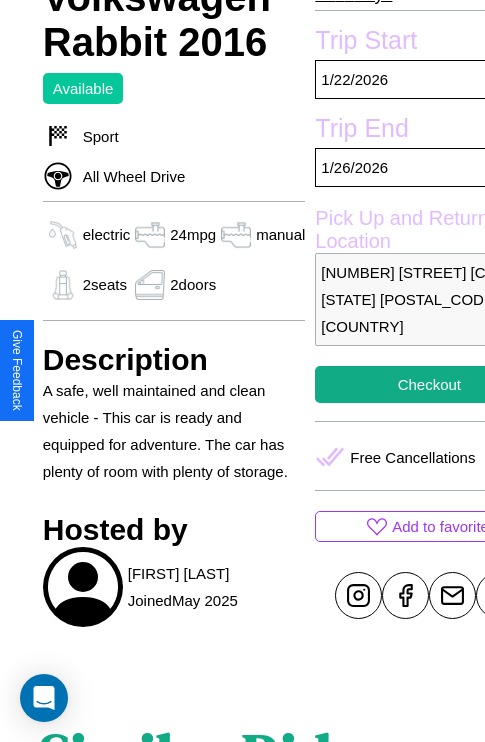 scroll, scrollTop: 134, scrollLeft: 30, axis: both 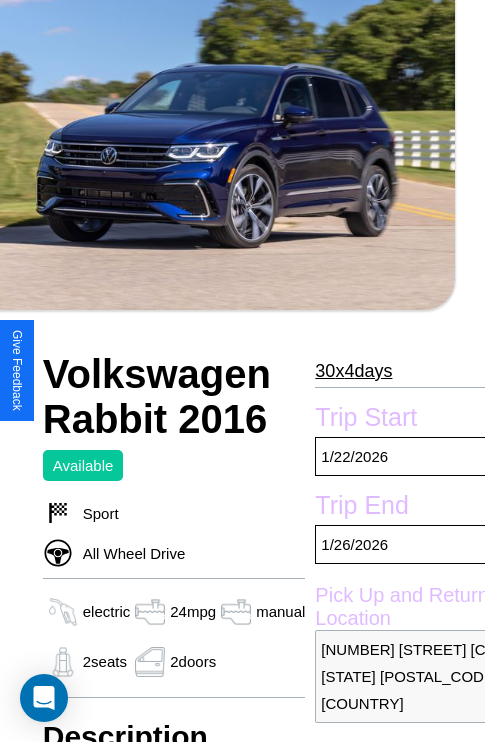 click on "30  x  4  days" at bounding box center (353, 371) 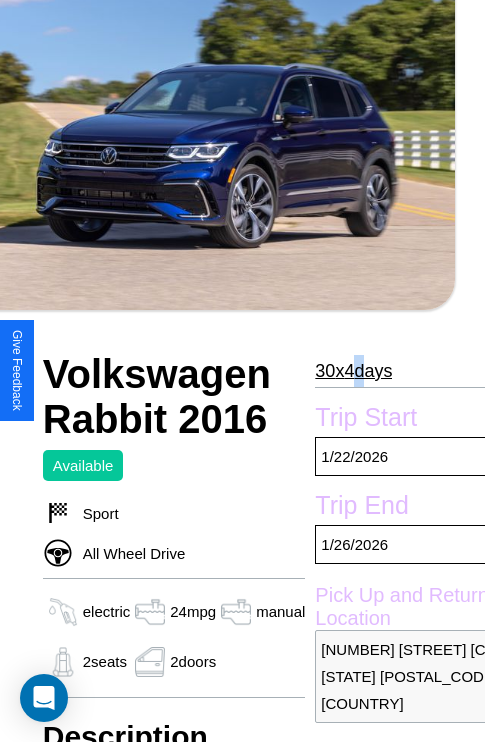 click on "30  x  4  days" at bounding box center (353, 371) 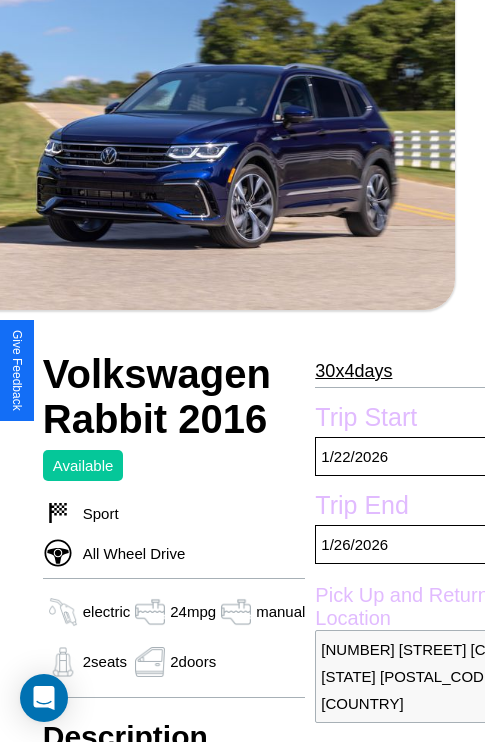 click on "30  x  4  days" at bounding box center [353, 371] 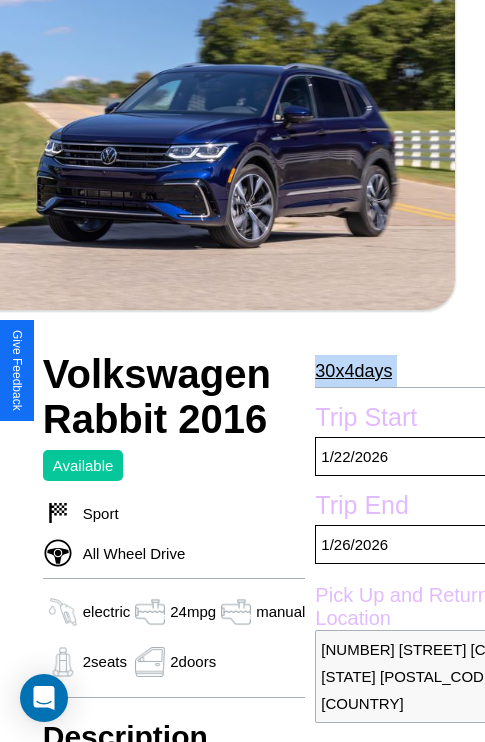 click on "30  x  4  days" at bounding box center (353, 371) 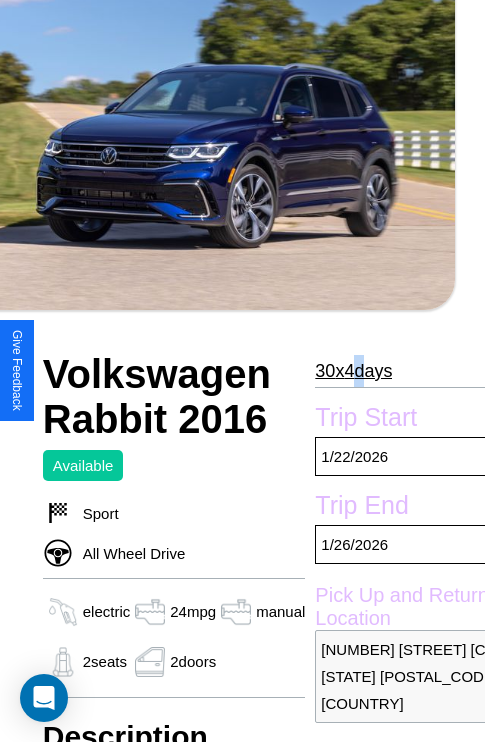 click on "30  x  4  days" at bounding box center [353, 371] 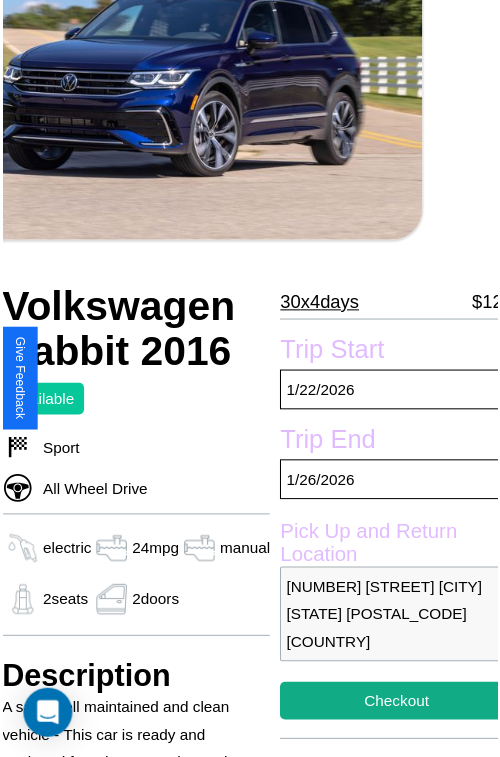 scroll, scrollTop: 220, scrollLeft: 80, axis: both 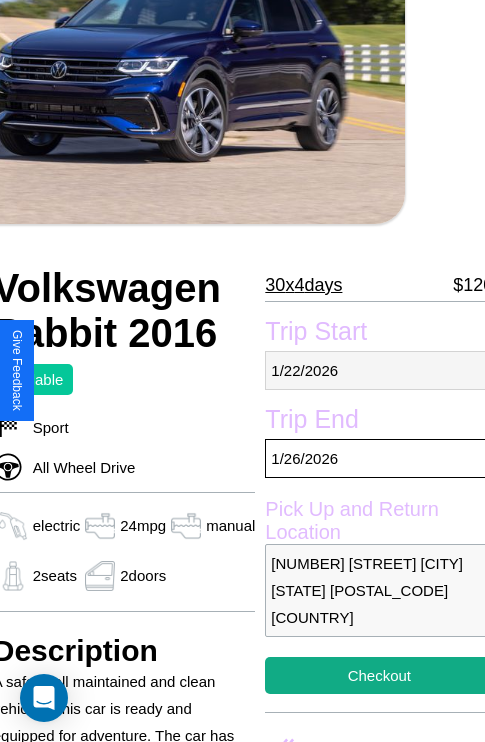 click on "1 / 22 / 2026" at bounding box center [379, 370] 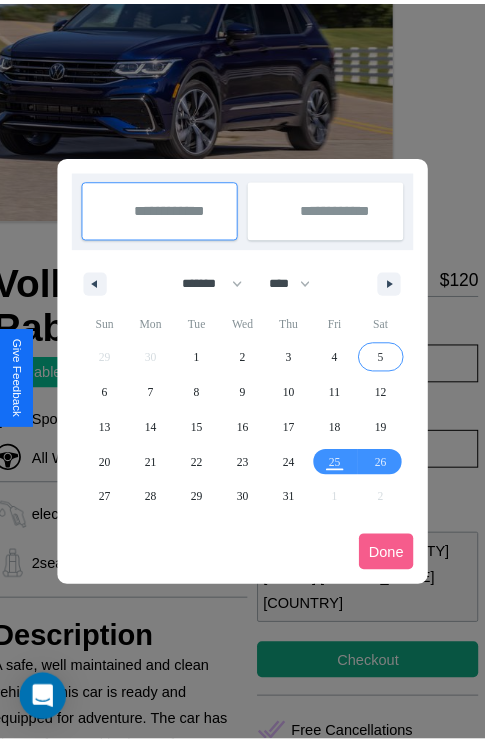 scroll, scrollTop: 0, scrollLeft: 80, axis: horizontal 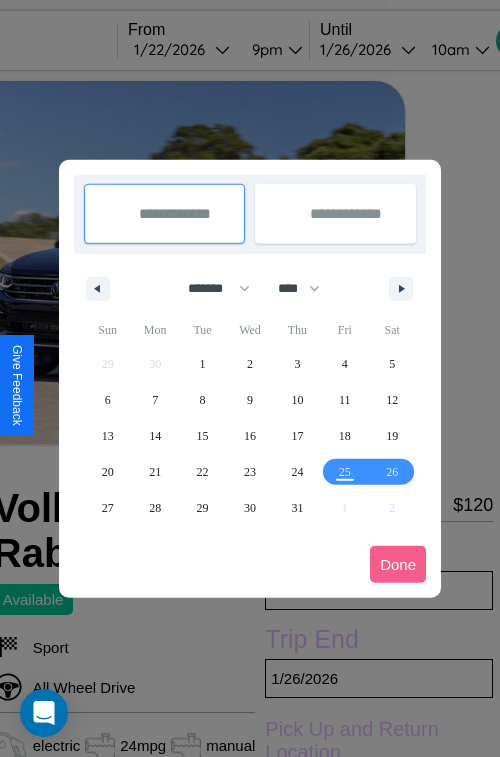 click at bounding box center [250, 378] 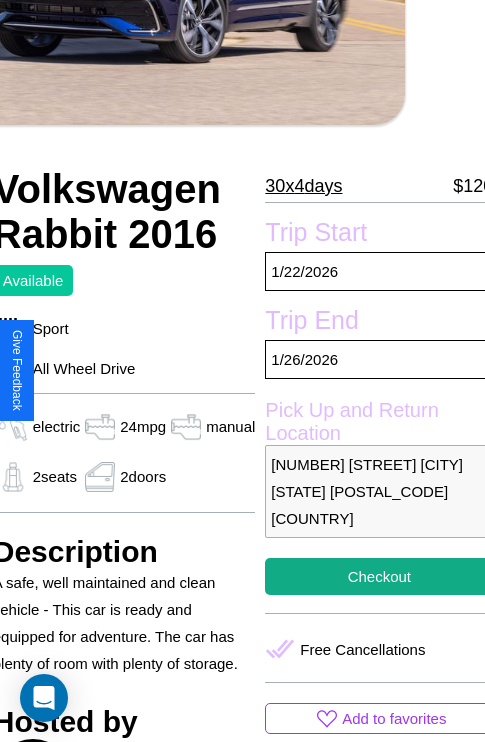 scroll, scrollTop: 498, scrollLeft: 80, axis: both 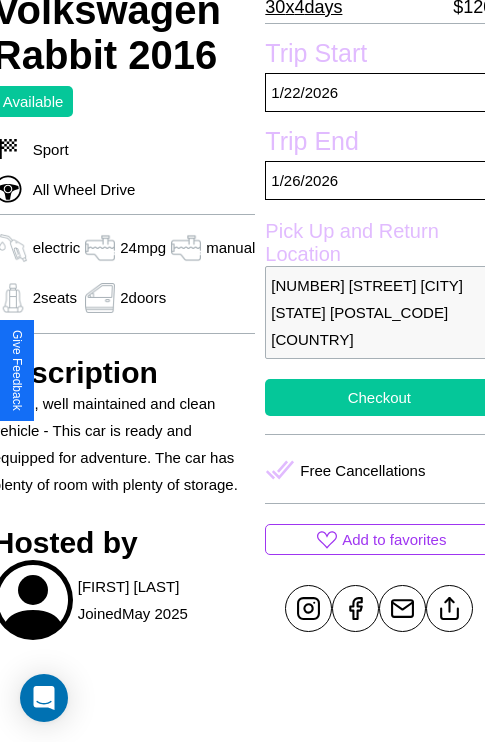 click on "Checkout" at bounding box center [379, 397] 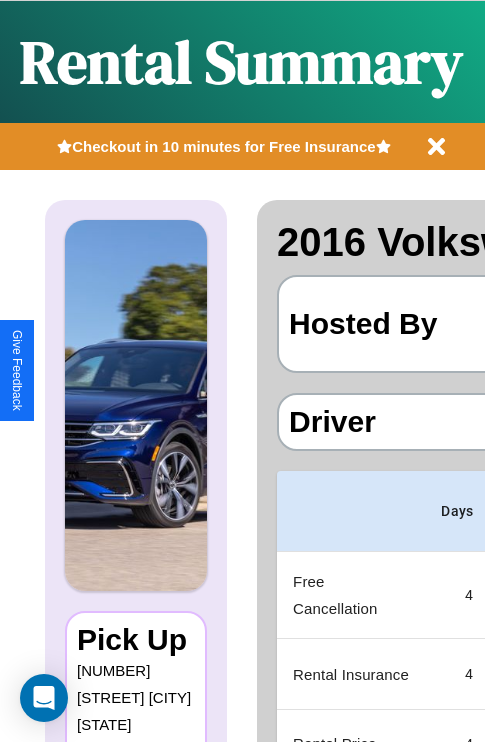 scroll, scrollTop: 0, scrollLeft: 379, axis: horizontal 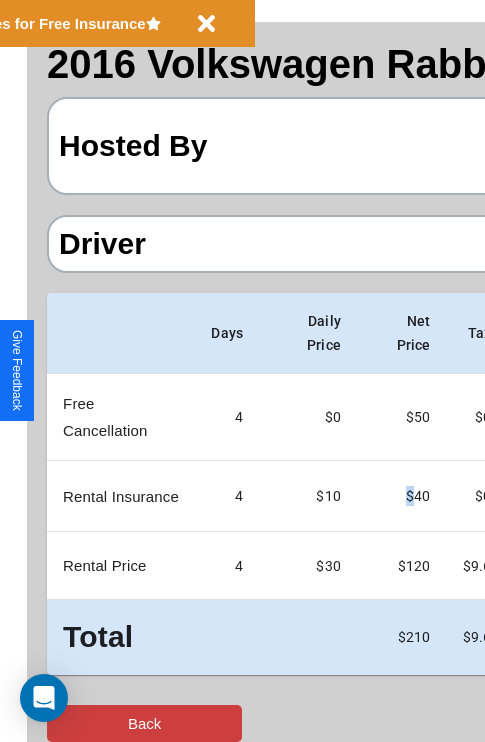 click on "Back" at bounding box center (144, 723) 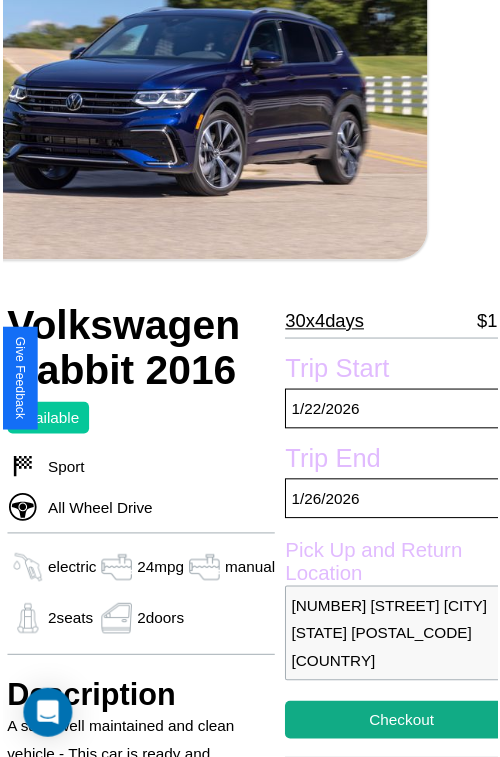 scroll, scrollTop: 220, scrollLeft: 80, axis: both 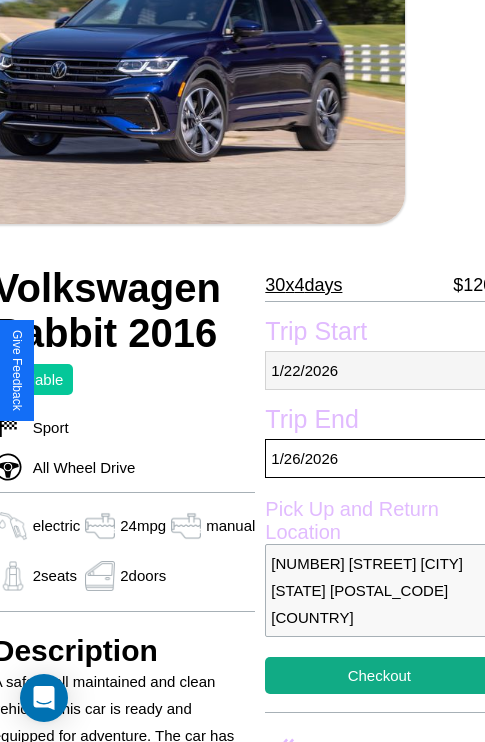 click on "1 / 22 / 2026" at bounding box center [379, 370] 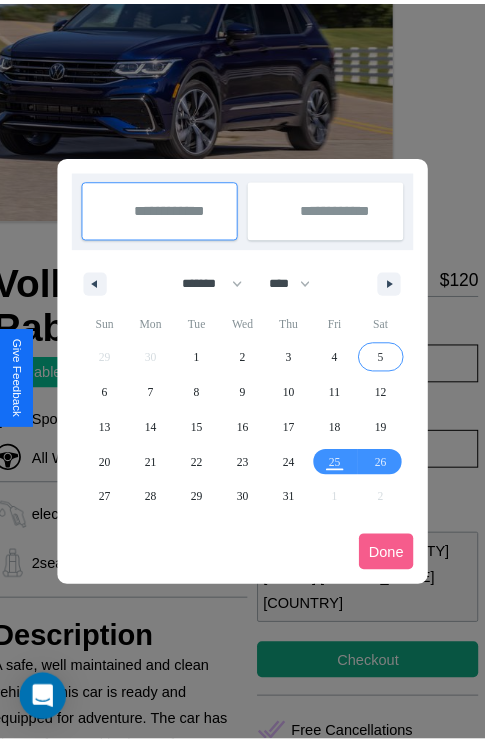 scroll, scrollTop: 0, scrollLeft: 80, axis: horizontal 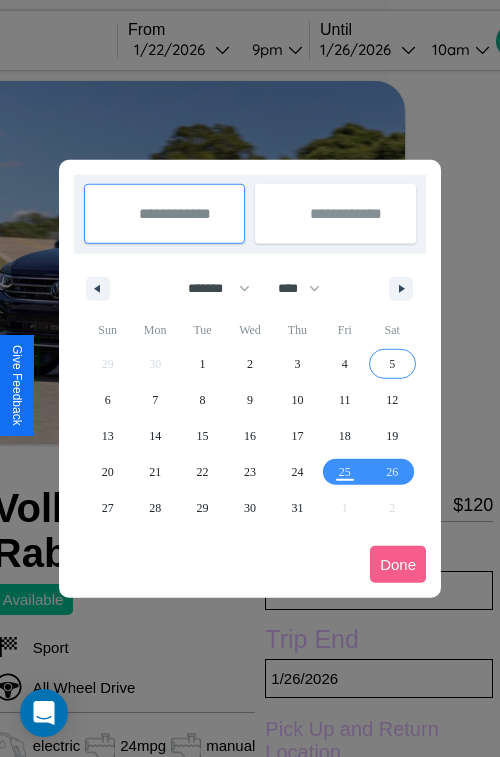 click at bounding box center [250, 378] 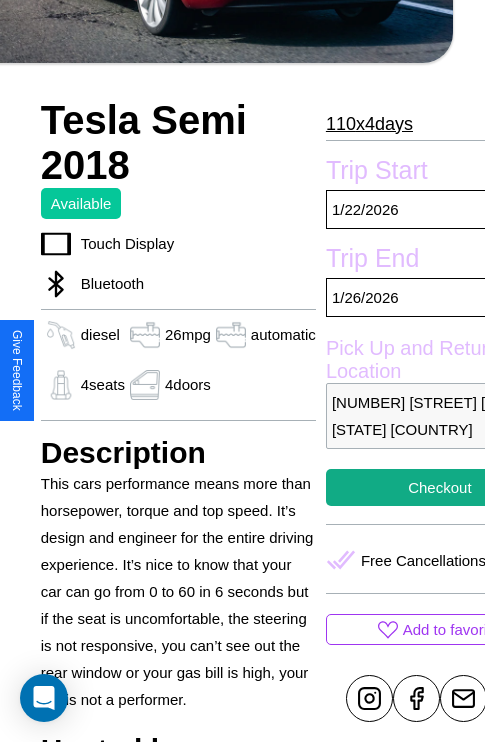 scroll, scrollTop: 619, scrollLeft: 68, axis: both 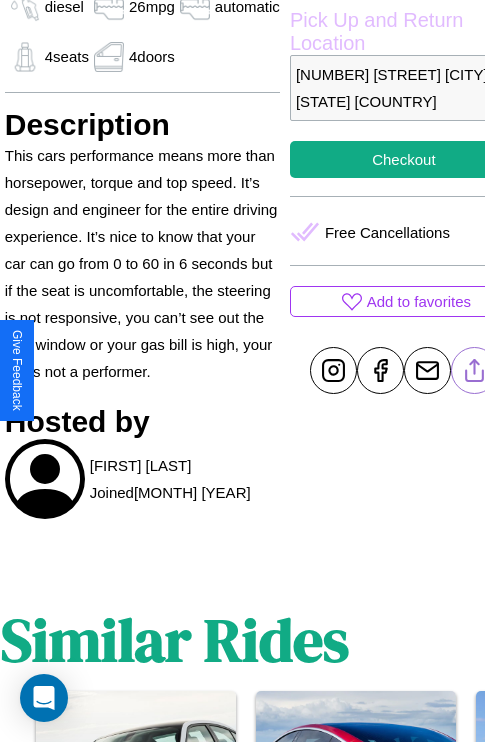 click 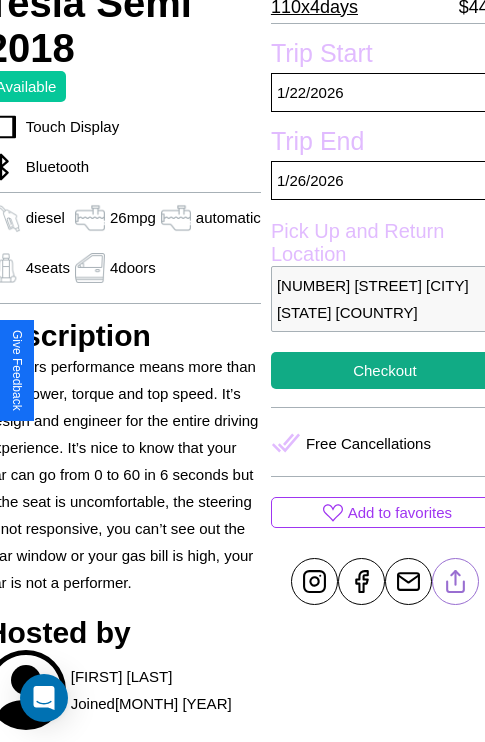 scroll, scrollTop: 408, scrollLeft: 88, axis: both 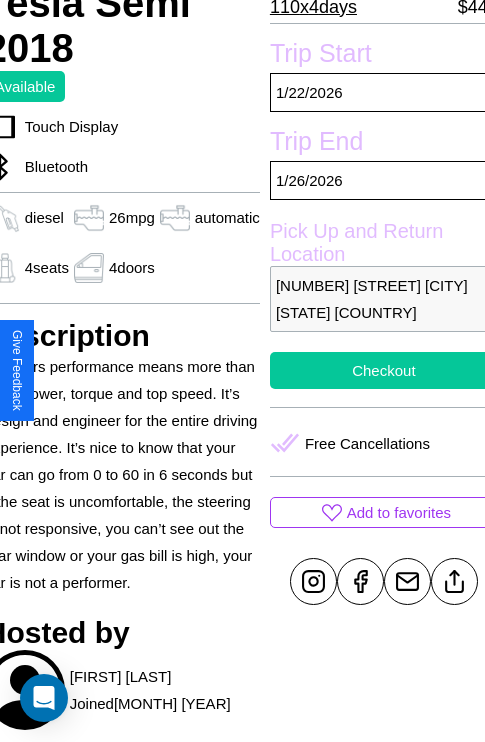 click on "Checkout" at bounding box center (384, 370) 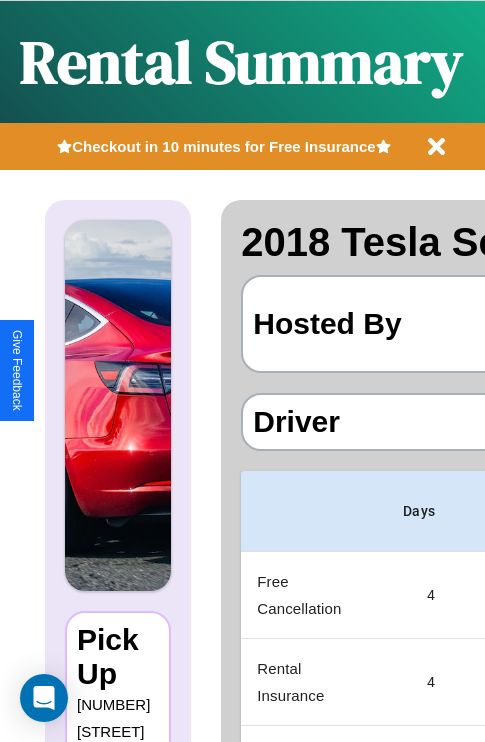 scroll, scrollTop: 0, scrollLeft: 379, axis: horizontal 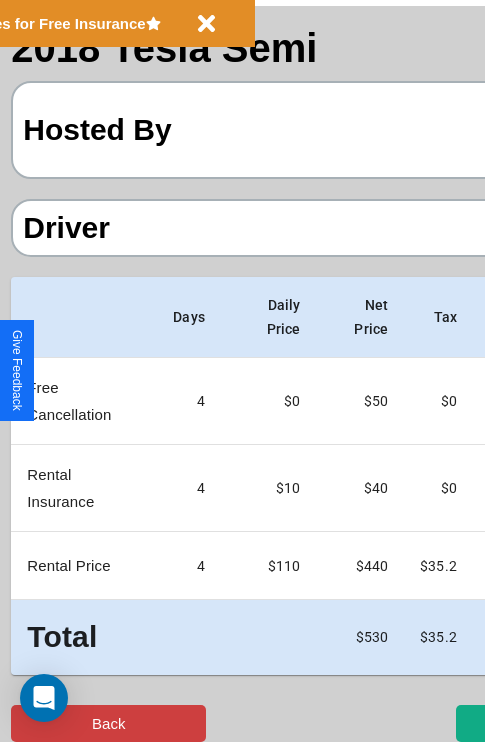 click on "Back" at bounding box center (108, 723) 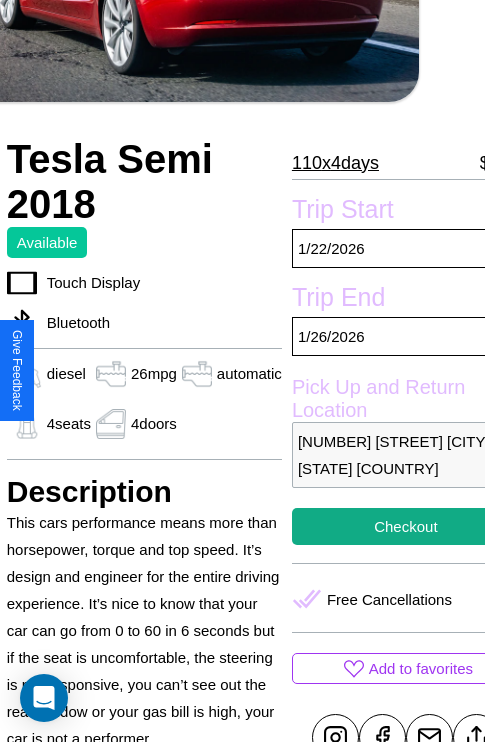 scroll, scrollTop: 336, scrollLeft: 88, axis: both 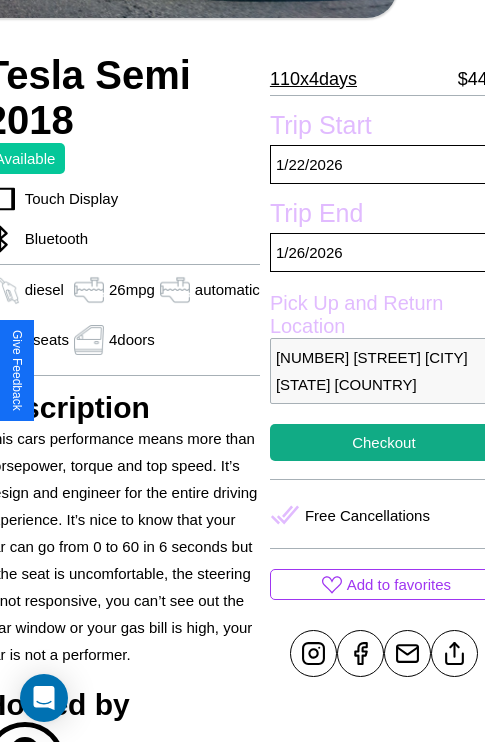 click on "5304 Smith Street  Melbourne Victoria 80548 Australia" at bounding box center [384, 371] 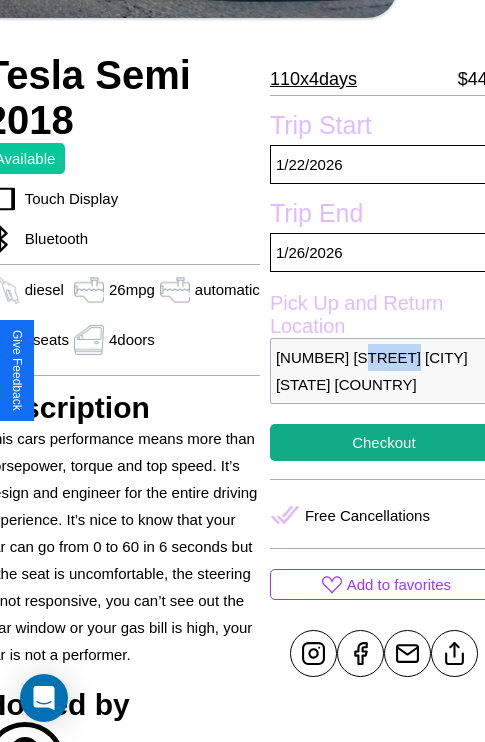 click on "5304 Smith Street  Melbourne Victoria 80548 Australia" at bounding box center (384, 371) 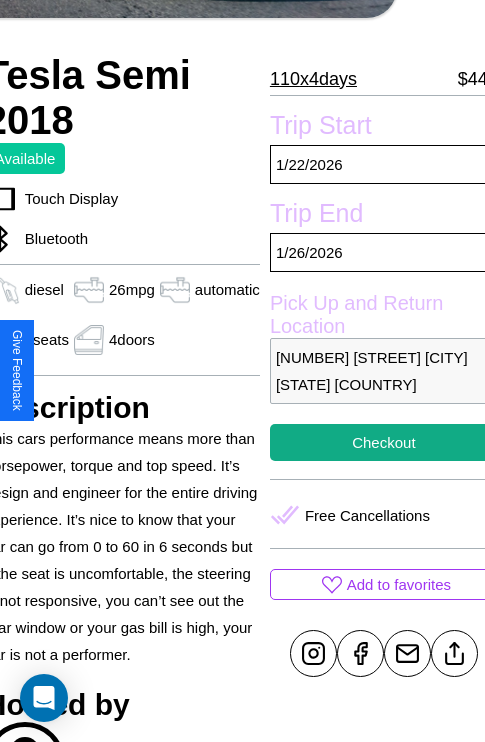 click on "5304 Smith Street  Melbourne Victoria 80548 Australia" at bounding box center [384, 371] 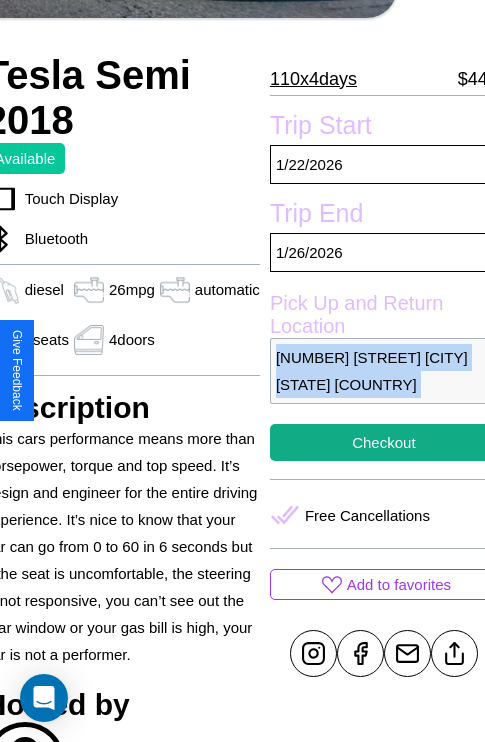 click on "5304 Smith Street  Melbourne Victoria 80548 Australia" at bounding box center (384, 371) 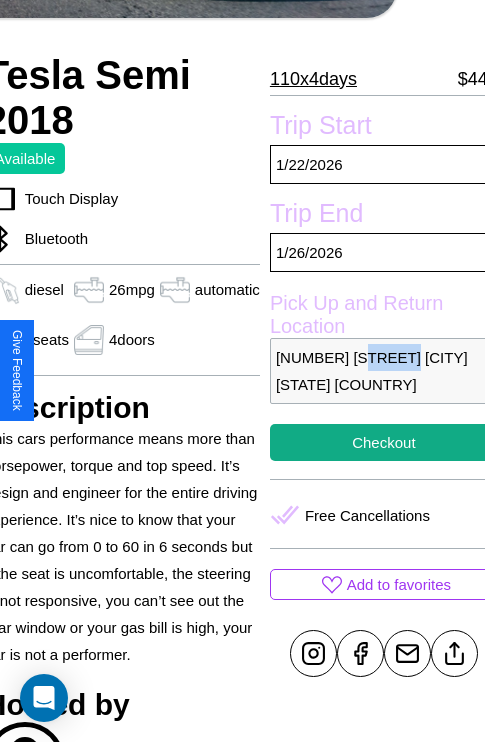 click on "5304 Smith Street  Melbourne Victoria 80548 Australia" at bounding box center (384, 371) 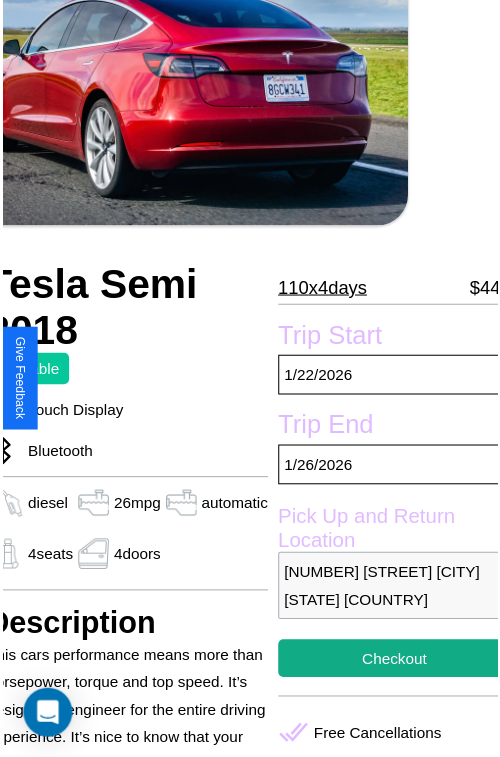 scroll, scrollTop: 130, scrollLeft: 88, axis: both 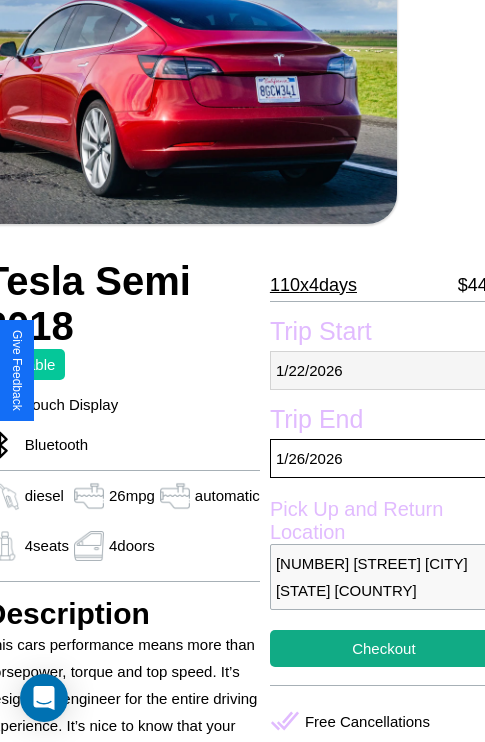 click on "1 / 22 / 2026" at bounding box center (384, 370) 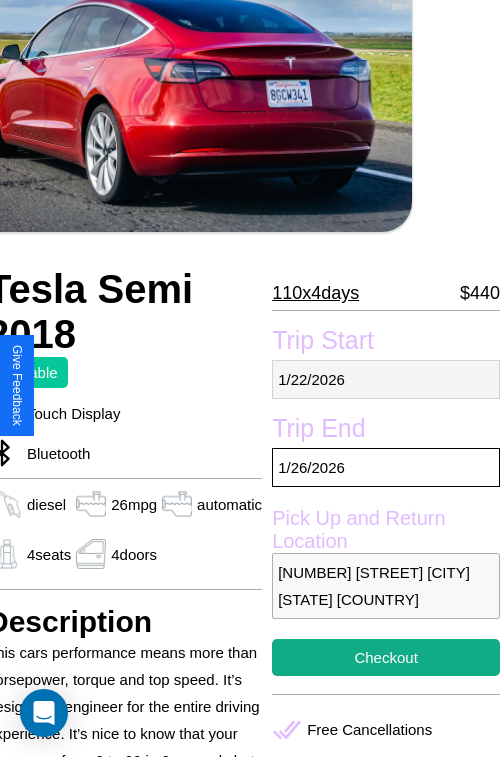 select on "*" 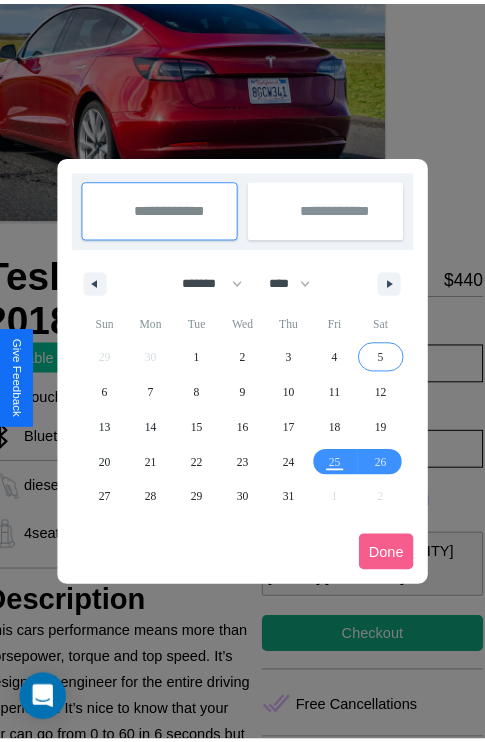 scroll, scrollTop: 0, scrollLeft: 88, axis: horizontal 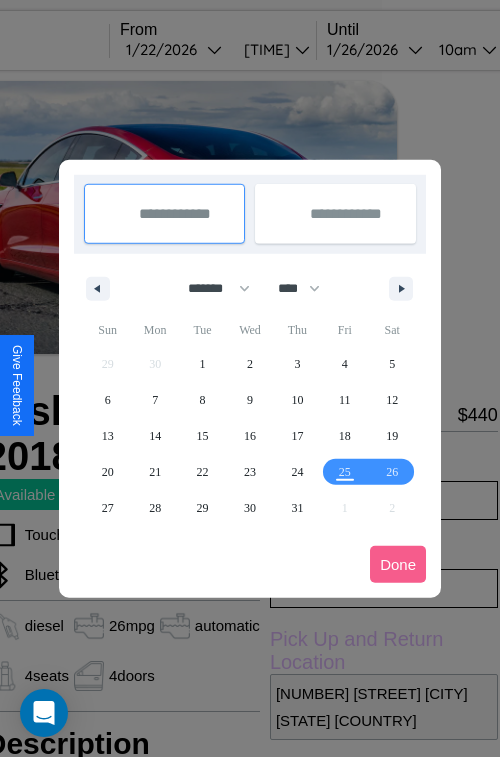 click at bounding box center (250, 378) 